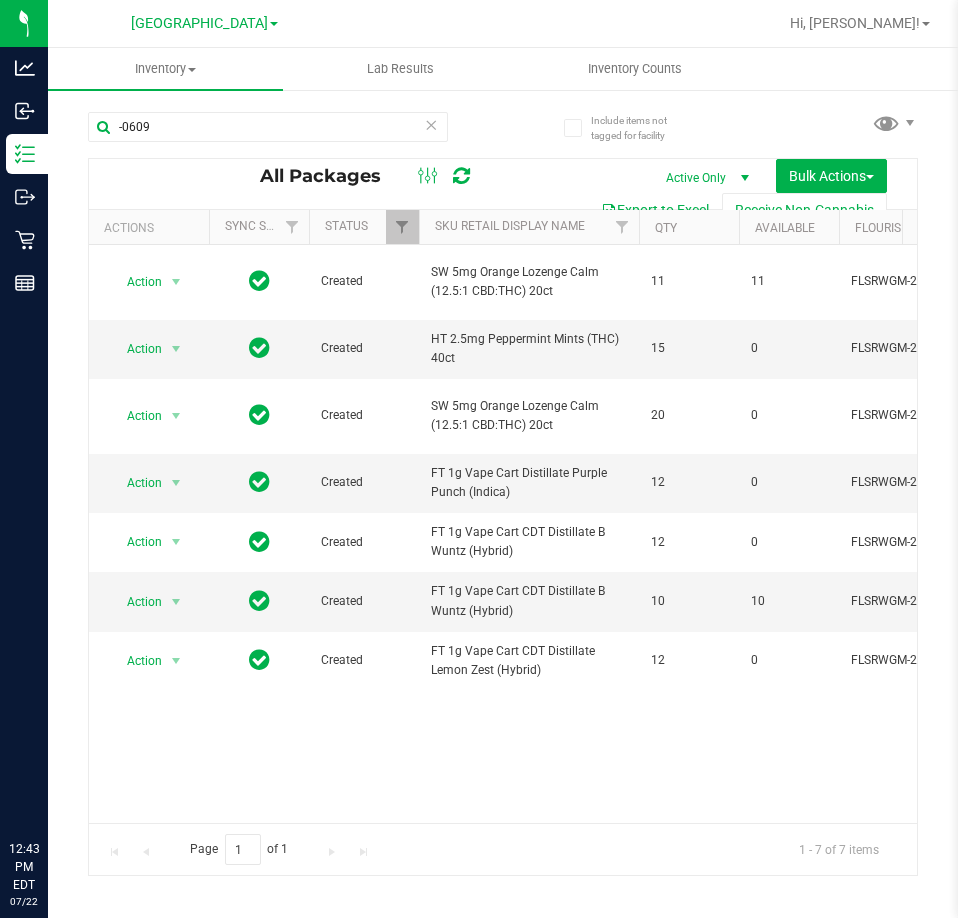 scroll, scrollTop: 0, scrollLeft: 0, axis: both 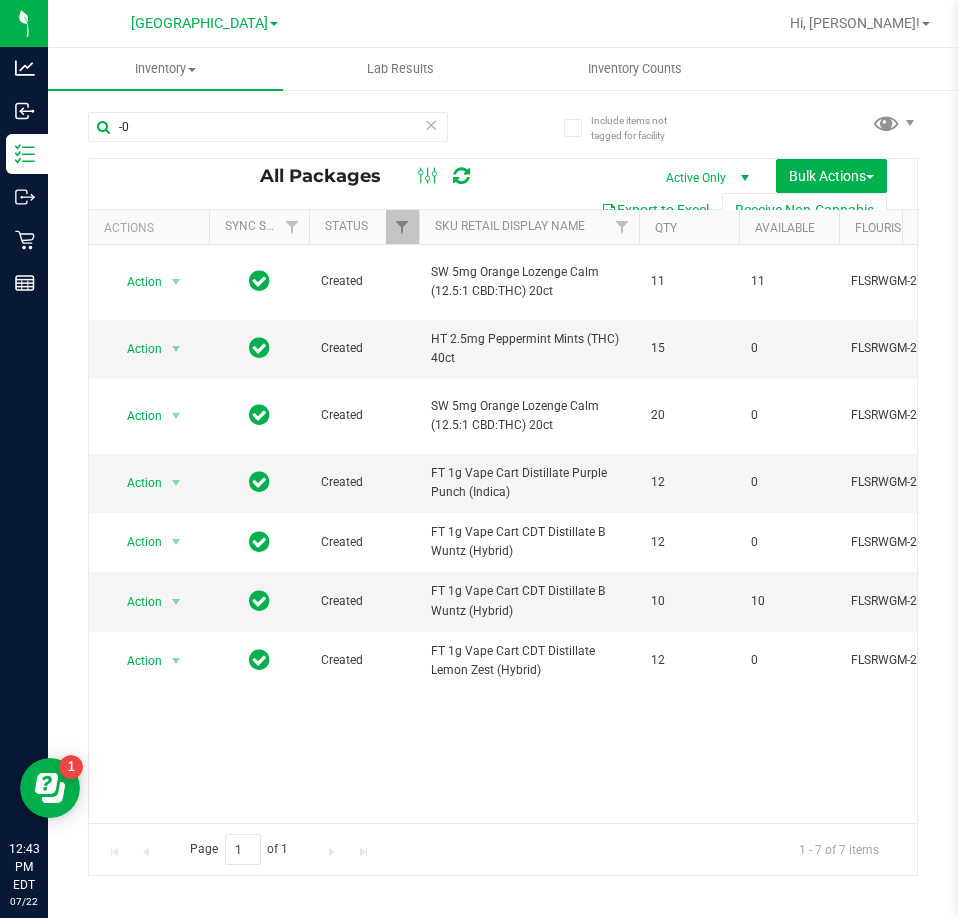 type on "-" 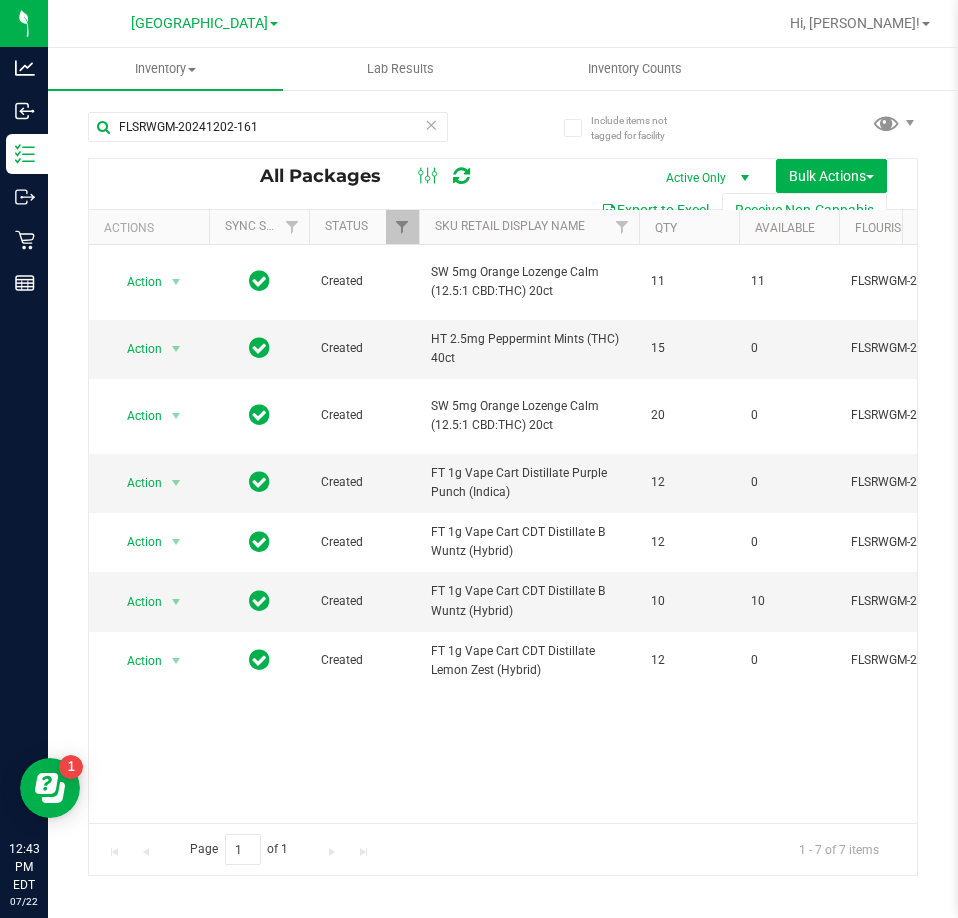 type on "FLSRWGM-20241202-161" 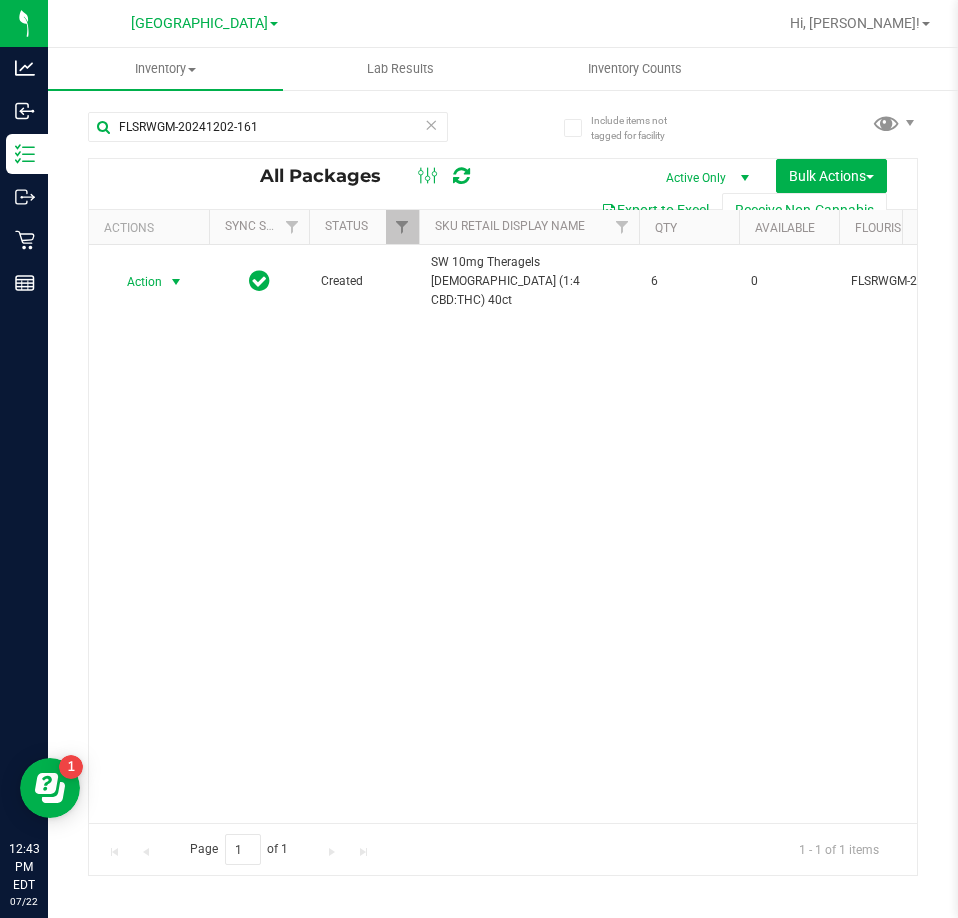 click on "Action" at bounding box center (136, 282) 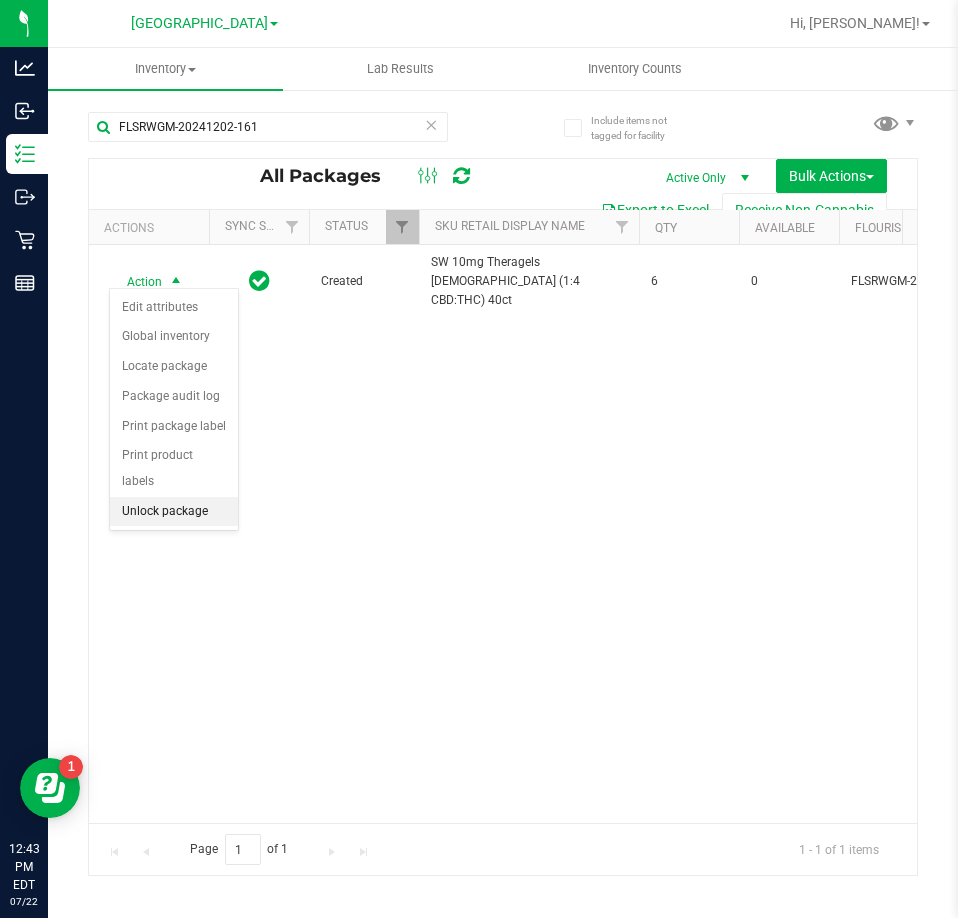 click on "Unlock package" at bounding box center [174, 512] 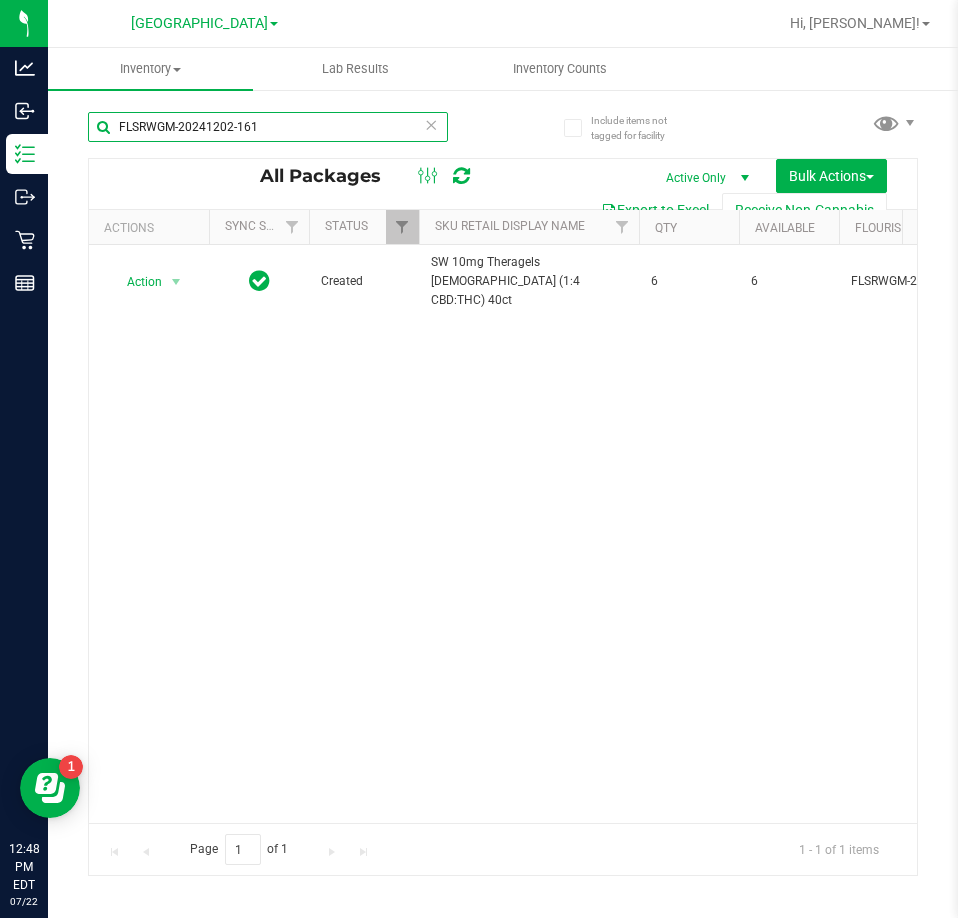 drag, startPoint x: 331, startPoint y: 118, endPoint x: -1, endPoint y: 162, distance: 334.90298 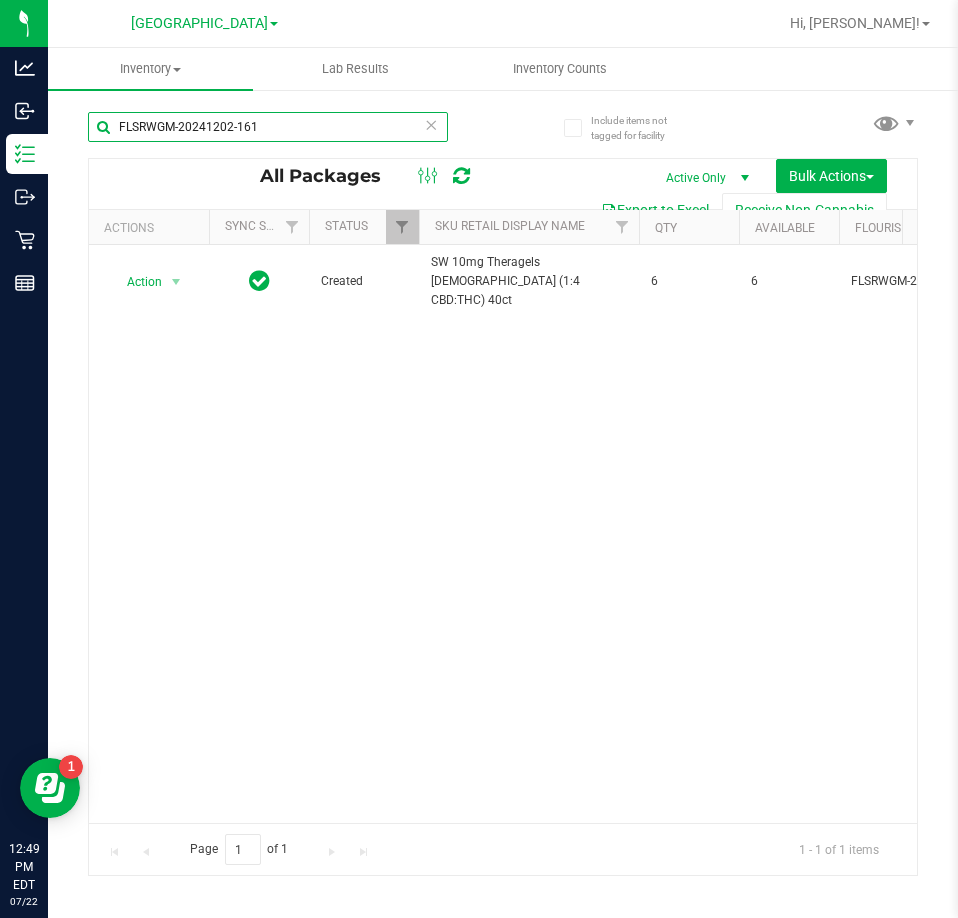 type on "=" 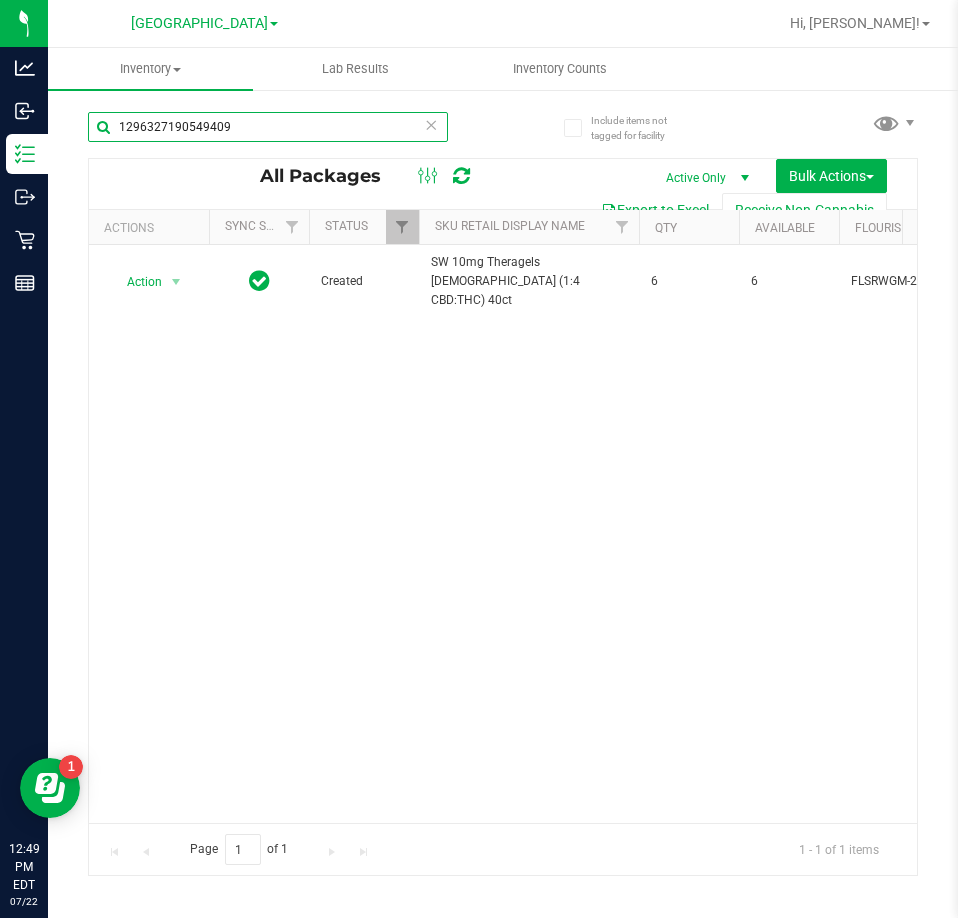 type on "1296327190549409" 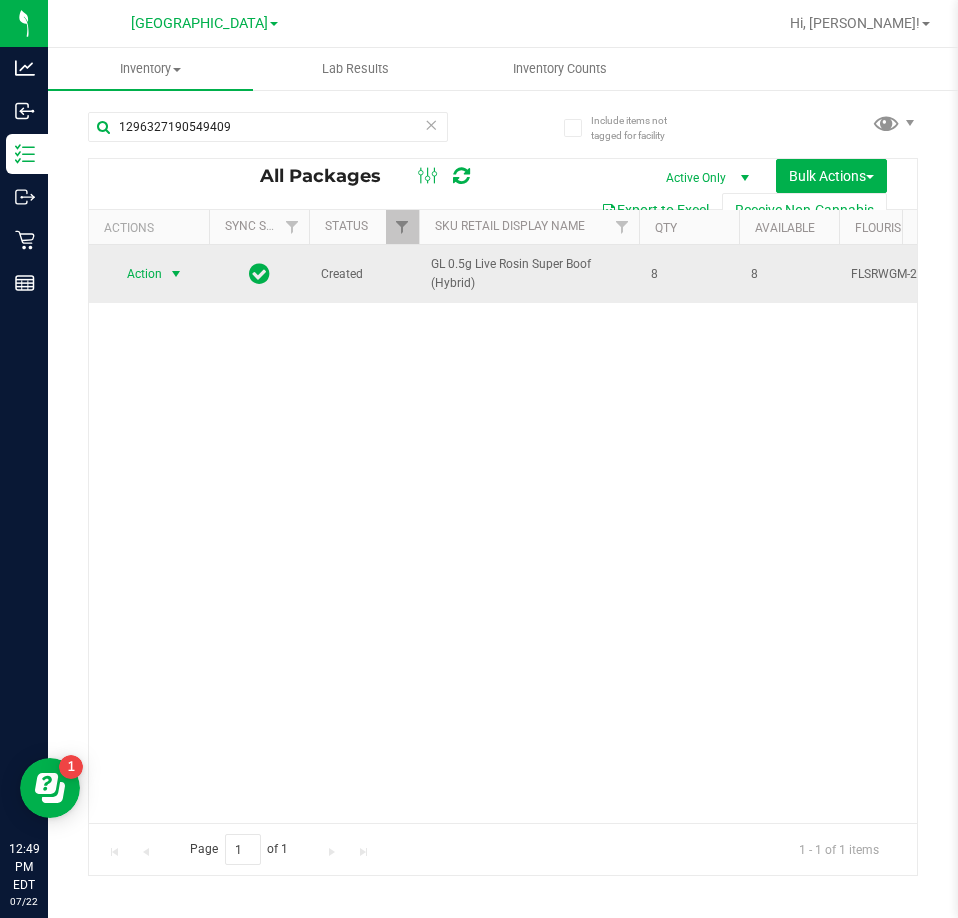 click on "Action" at bounding box center [136, 274] 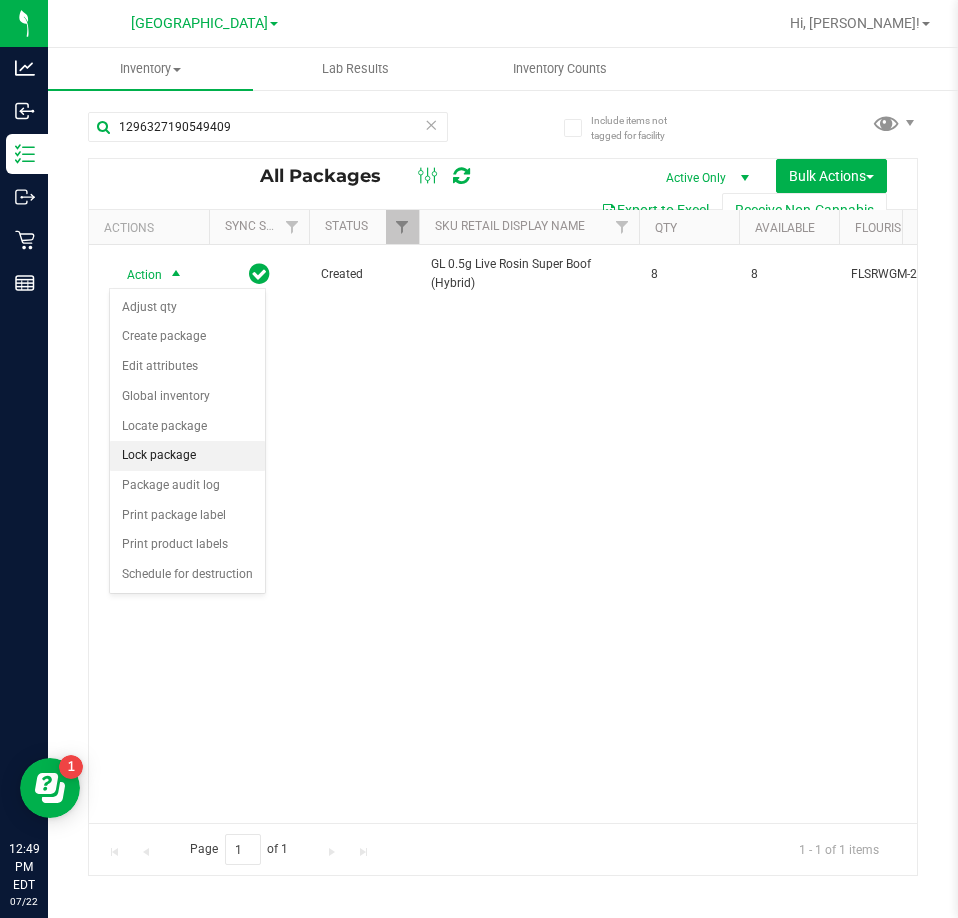 click on "Lock package" at bounding box center [187, 456] 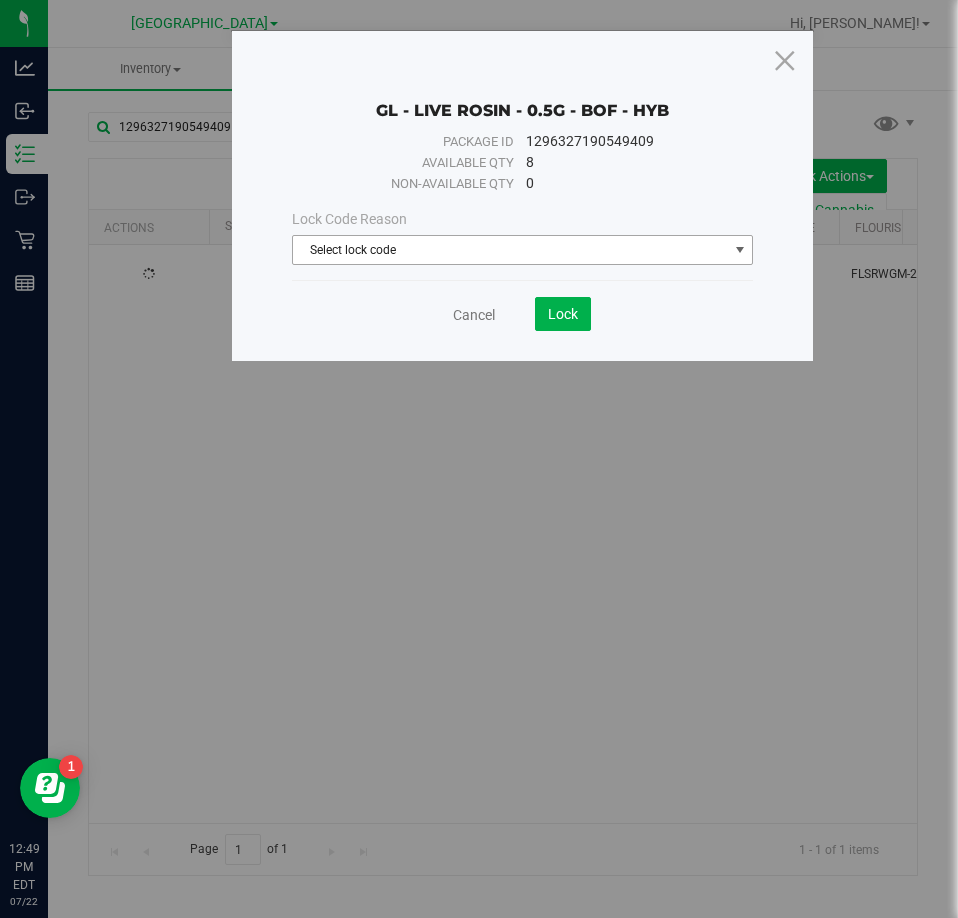 click on "Select lock code" at bounding box center (510, 250) 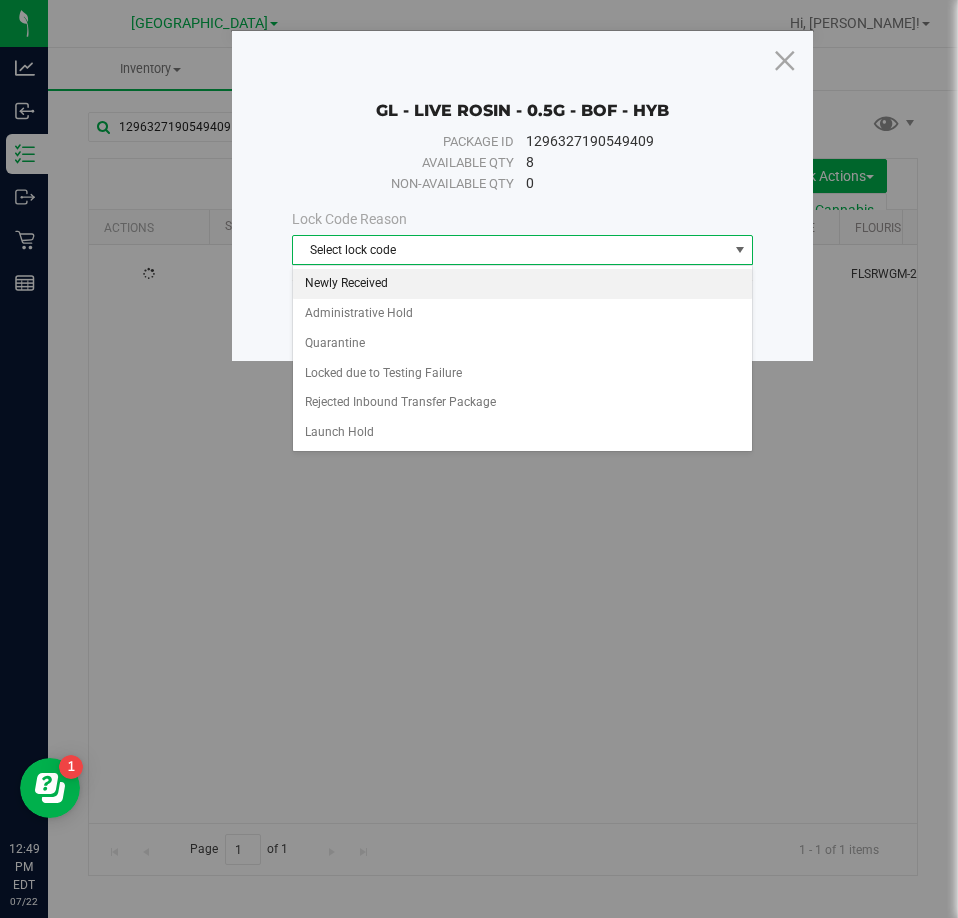 click on "Newly Received" at bounding box center [523, 284] 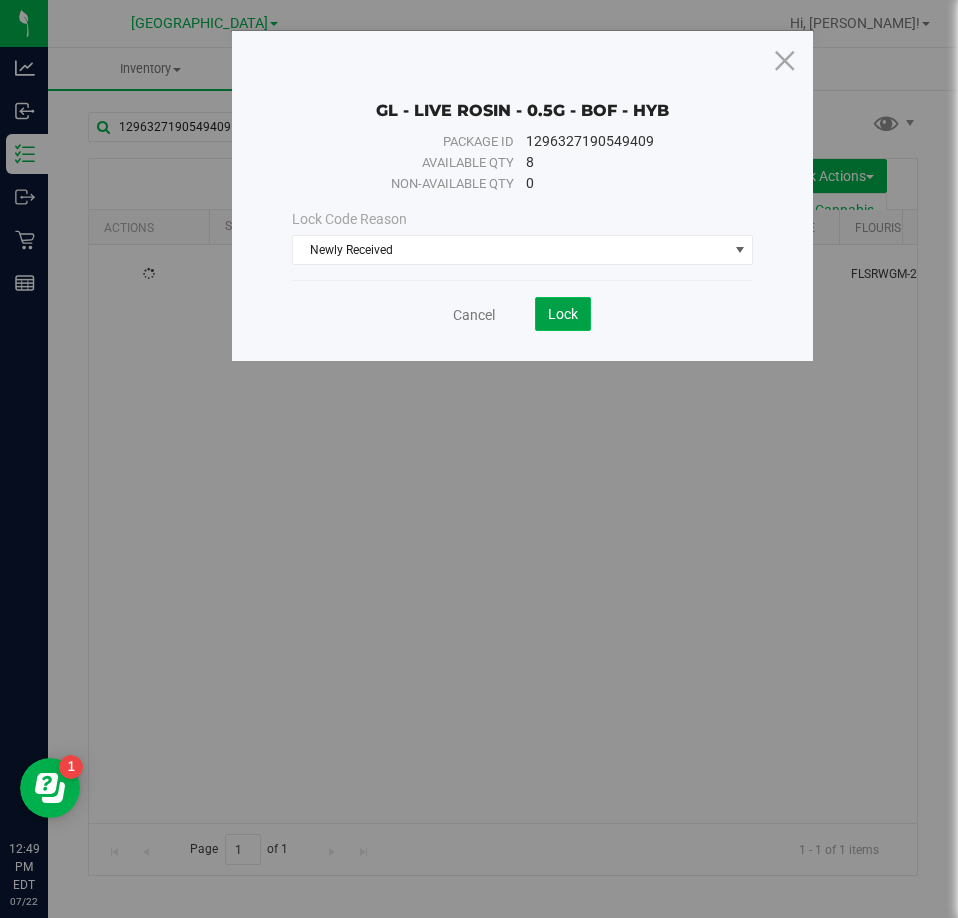 click on "Lock" 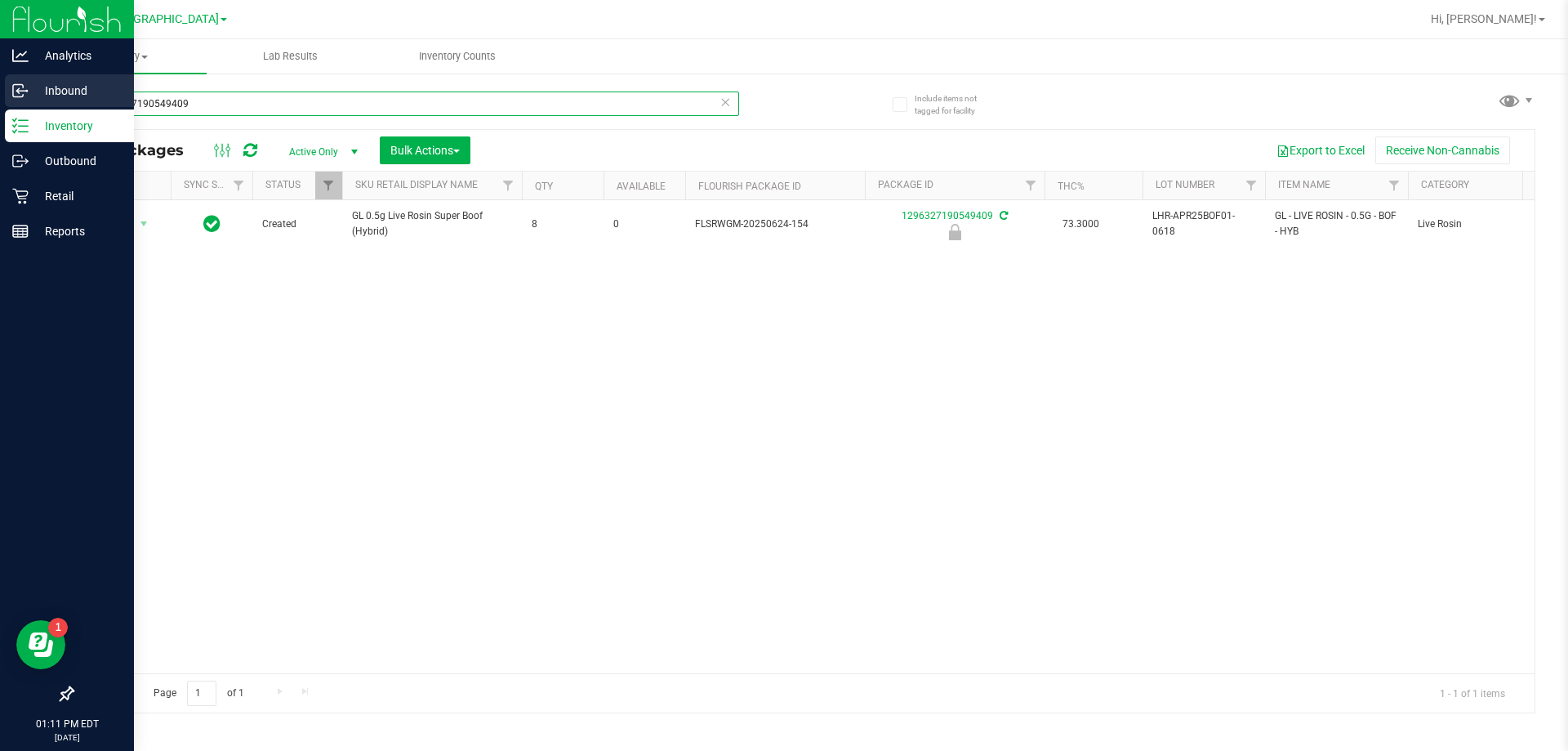 drag, startPoint x: 216, startPoint y: 99, endPoint x: 0, endPoint y: 103, distance: 216.03703 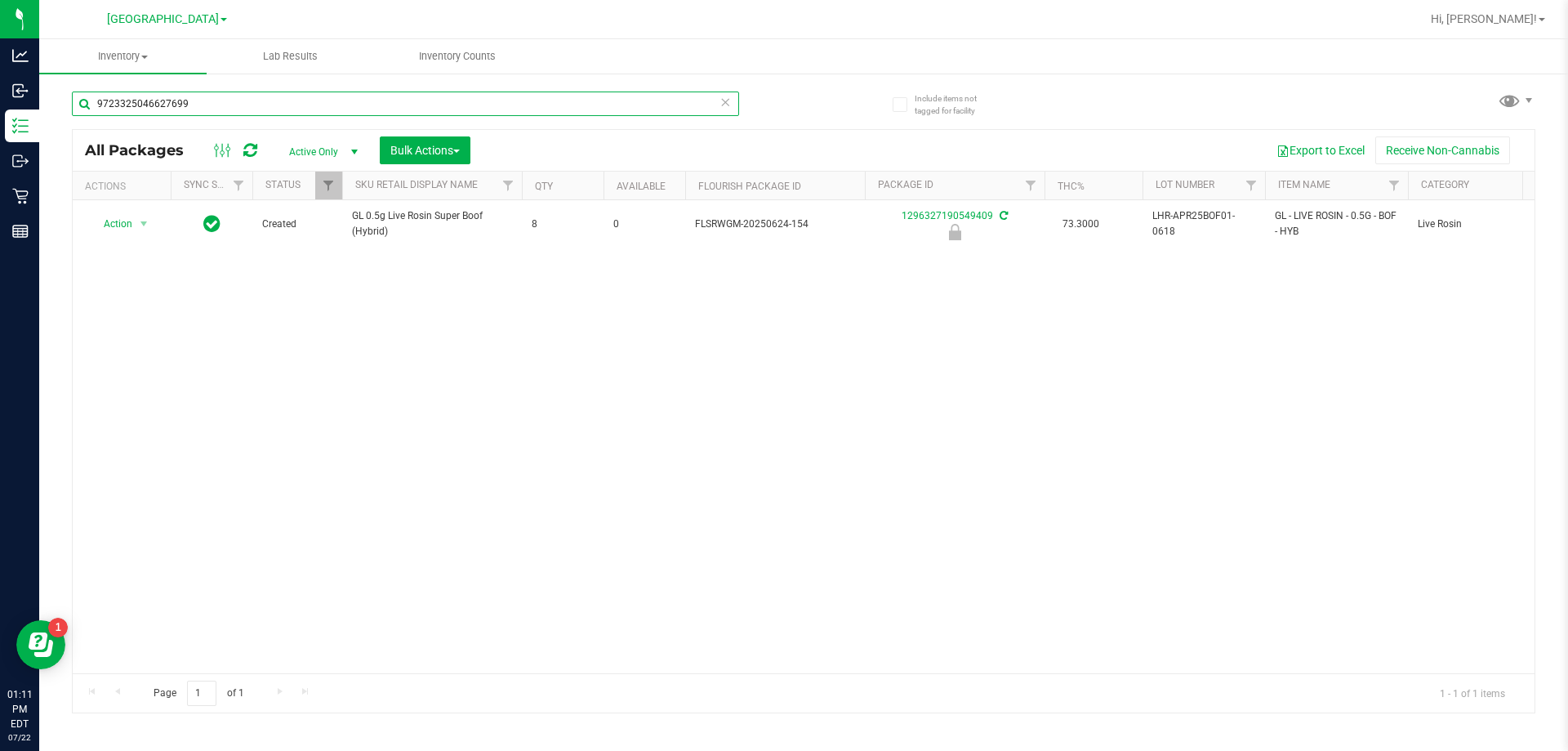 type on "9723325046627699" 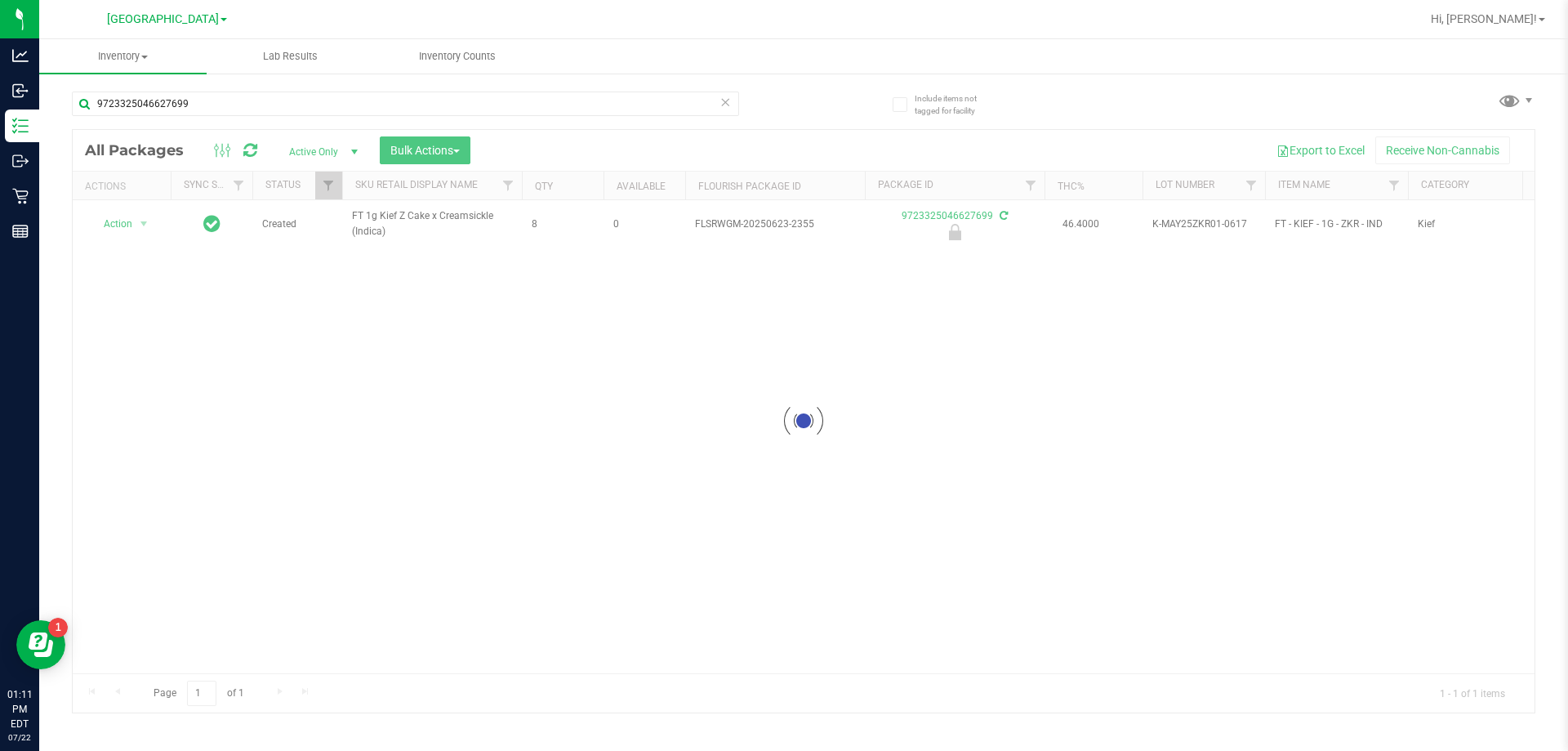 click at bounding box center [804, 421] 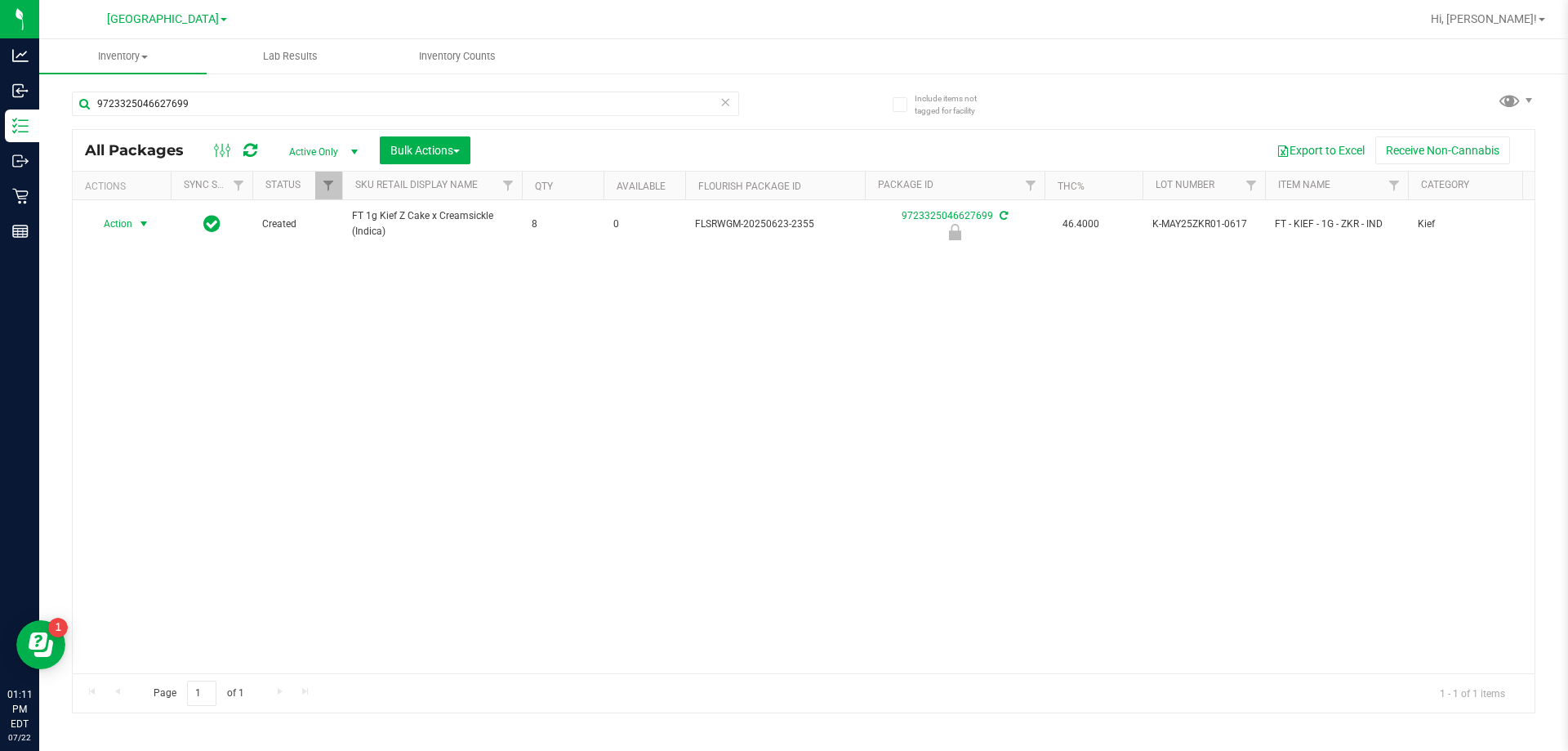 click on "Action" at bounding box center [111, 224] 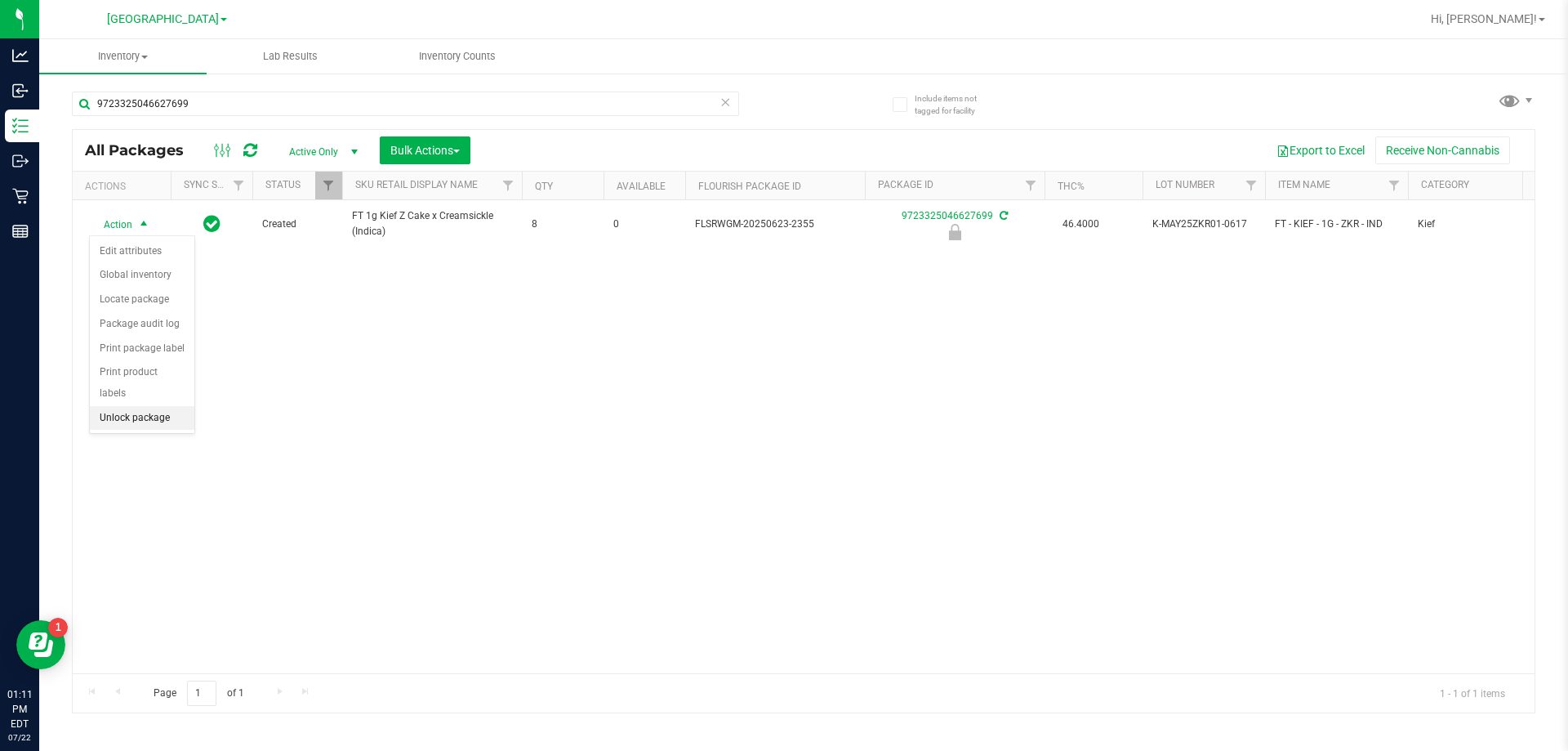 click on "Unlock package" at bounding box center (142, 418) 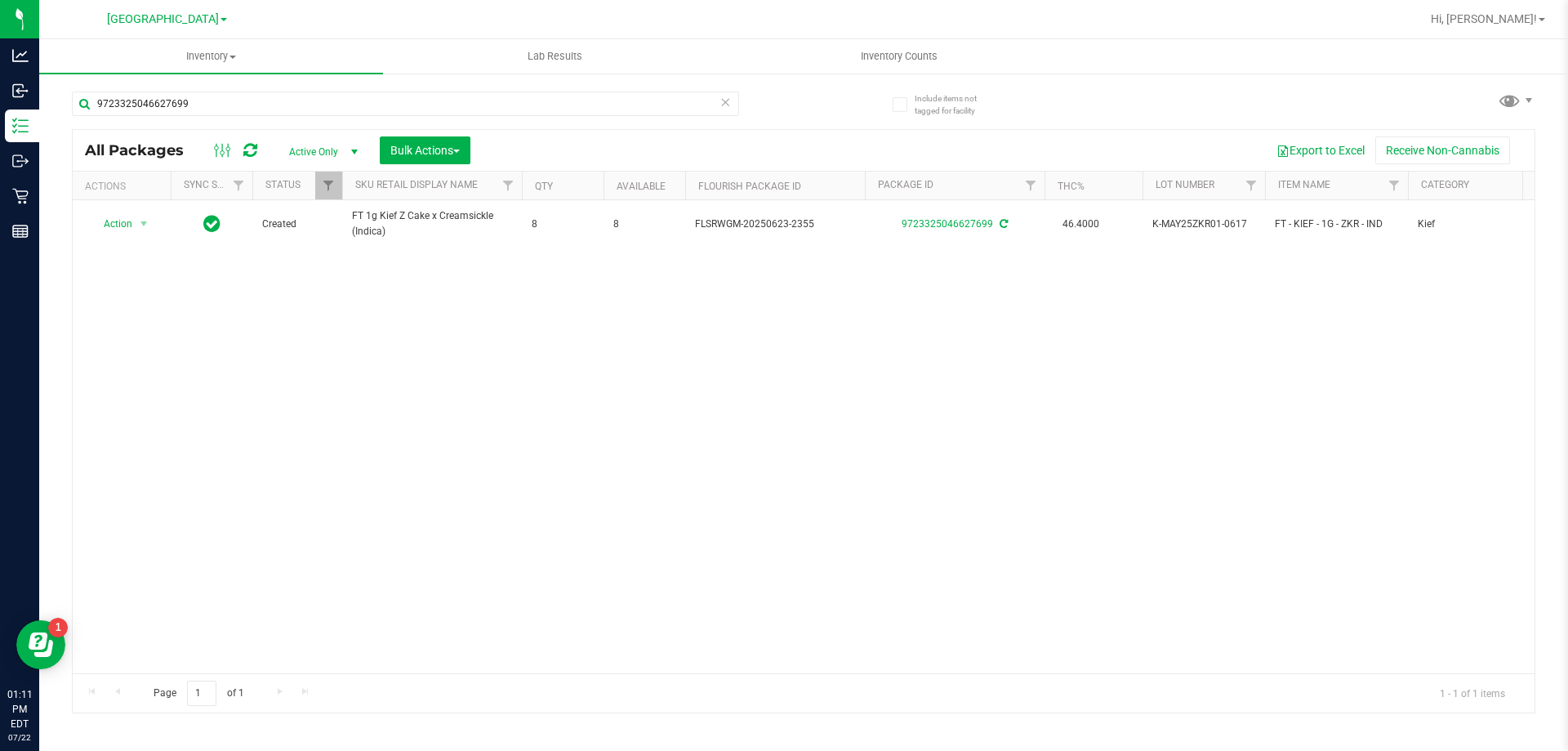 click on "9723325046627699" at bounding box center [405, 110] 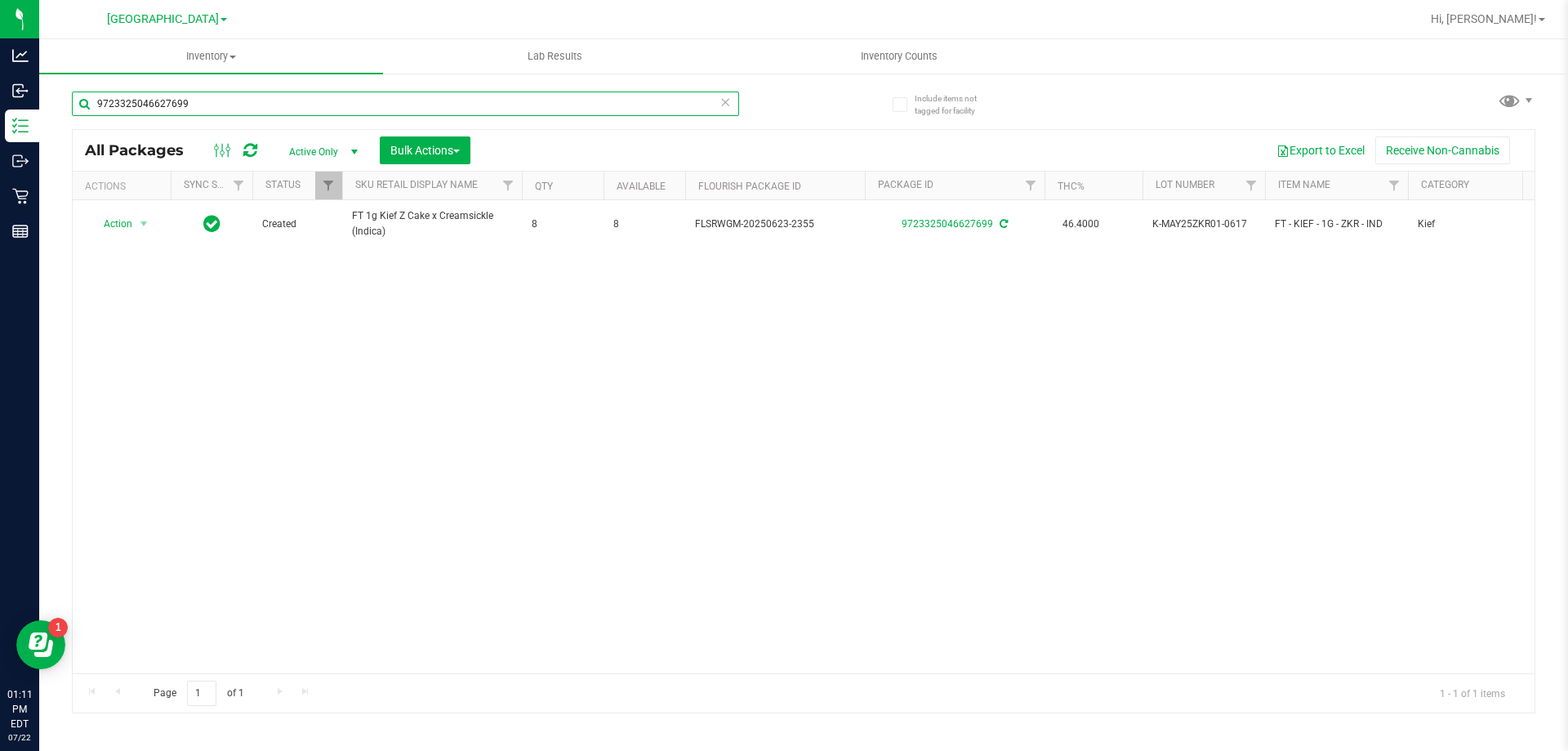 click on "9723325046627699" at bounding box center (405, 104) 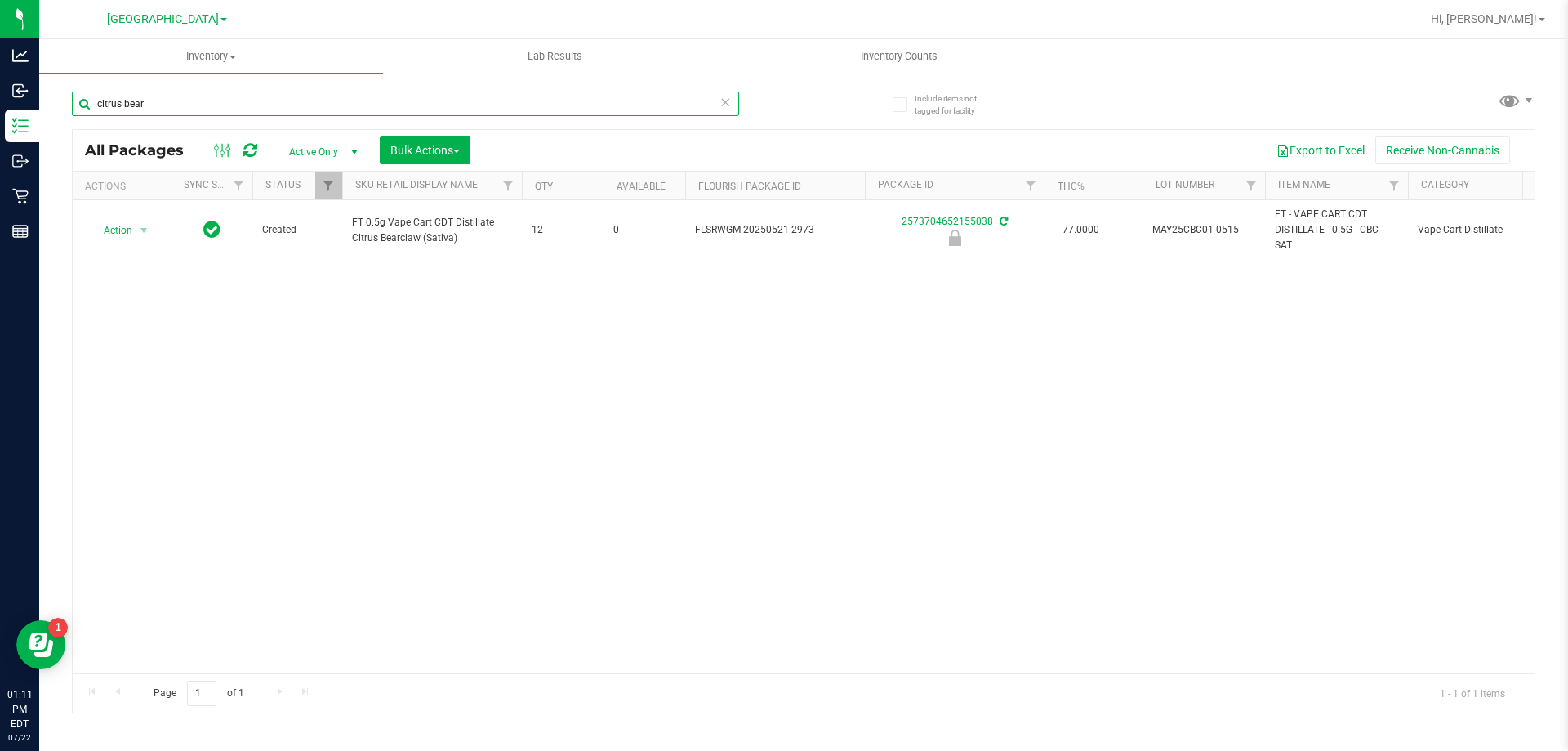 click on "citrus bear" at bounding box center [405, 104] 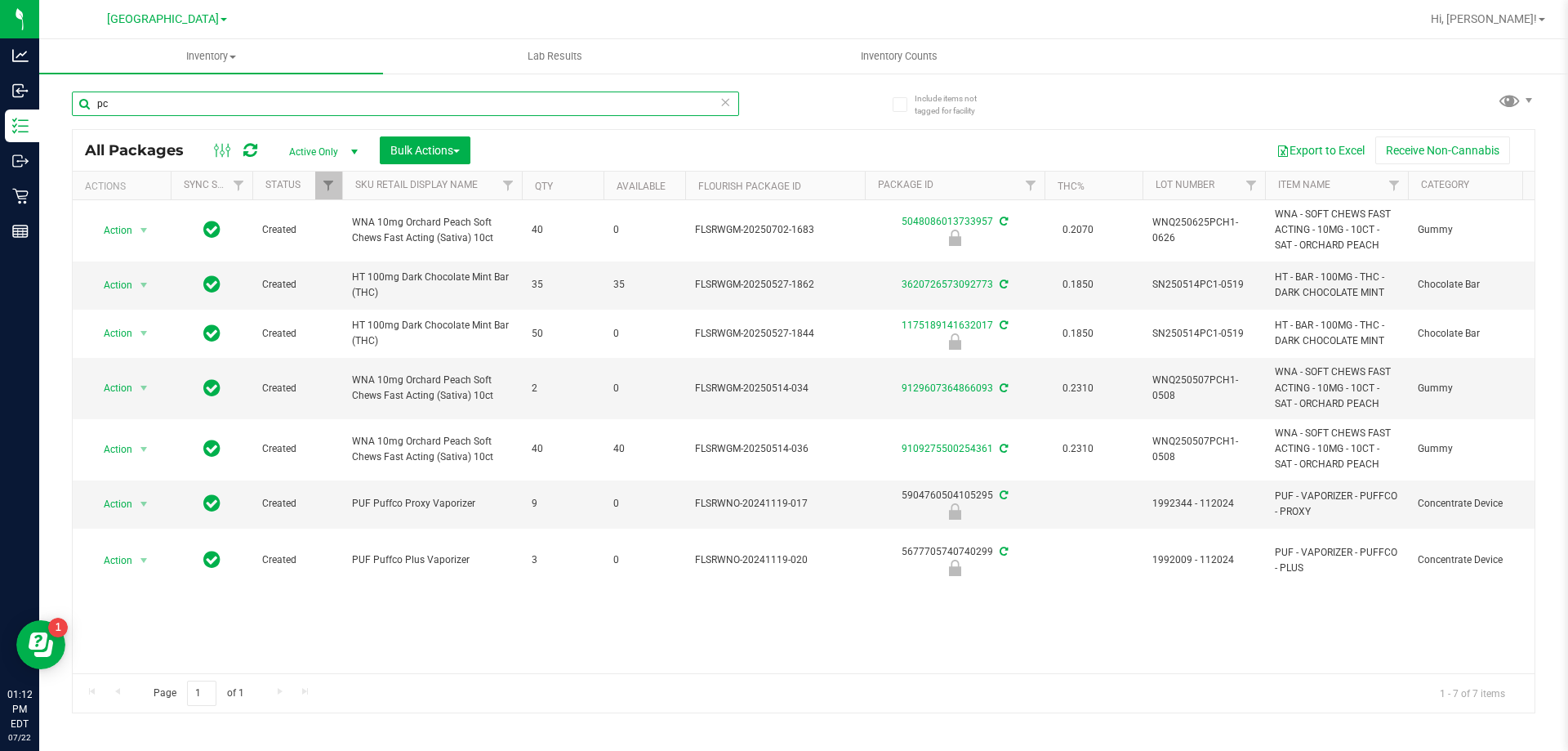 type on "p" 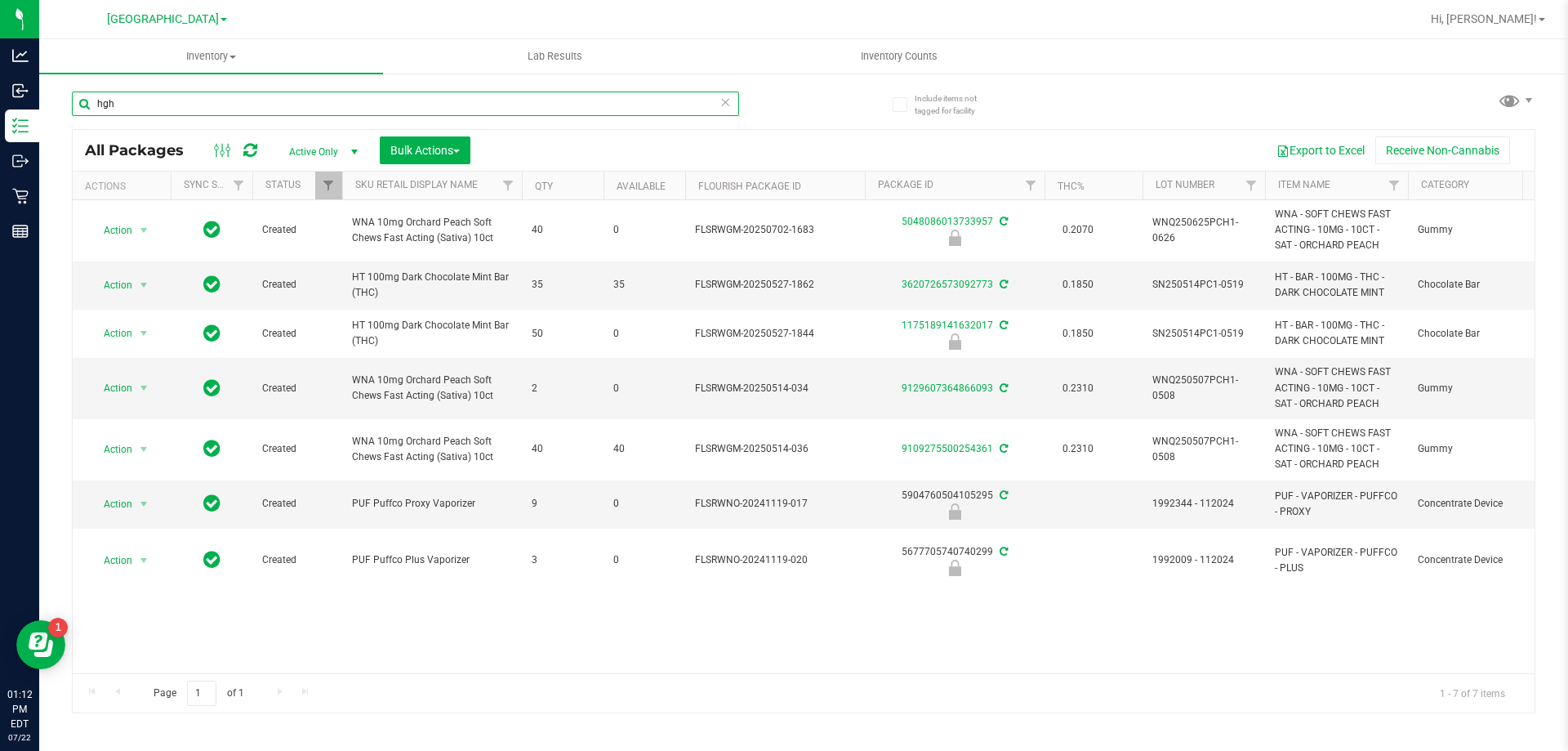 type on "hgh" 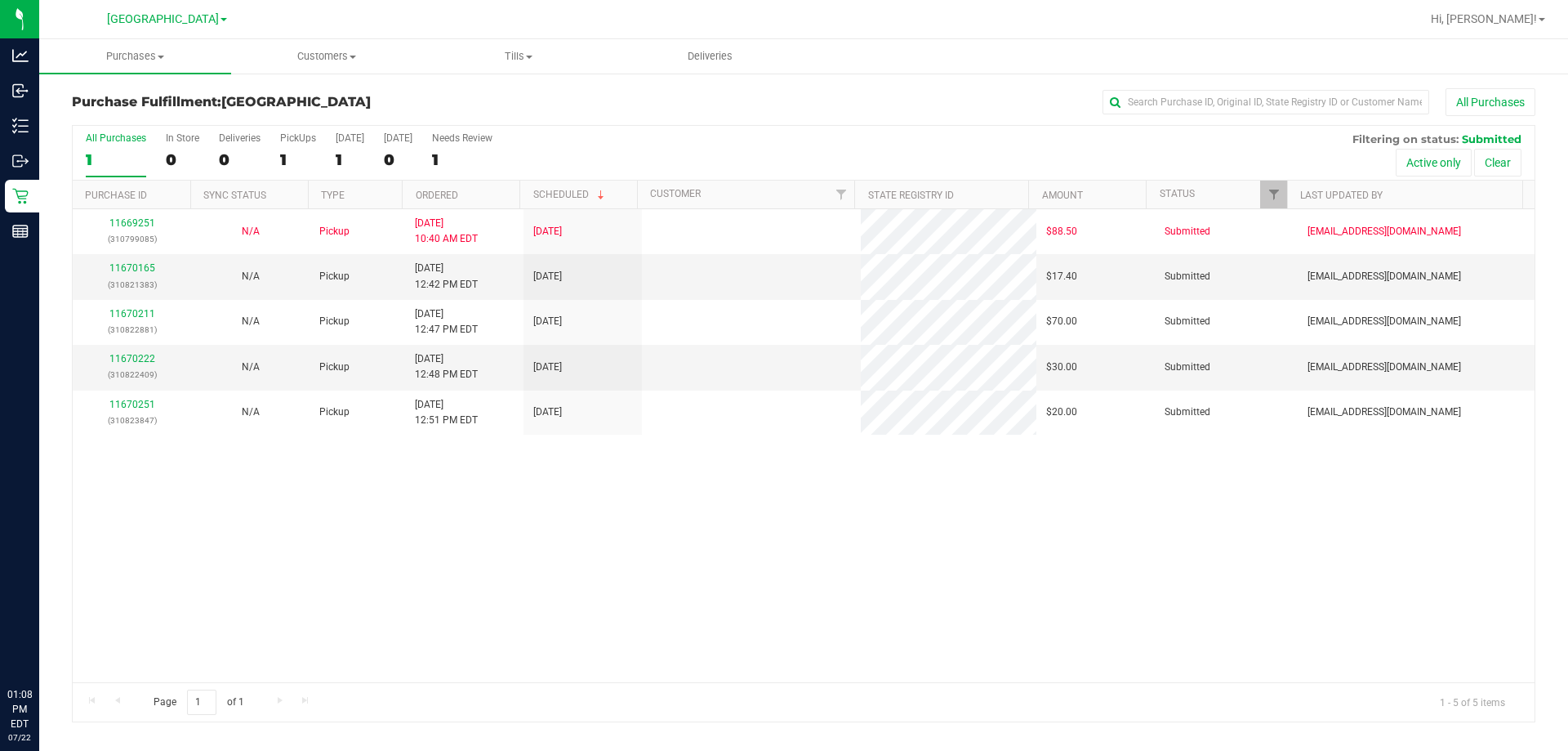 scroll, scrollTop: 0, scrollLeft: 0, axis: both 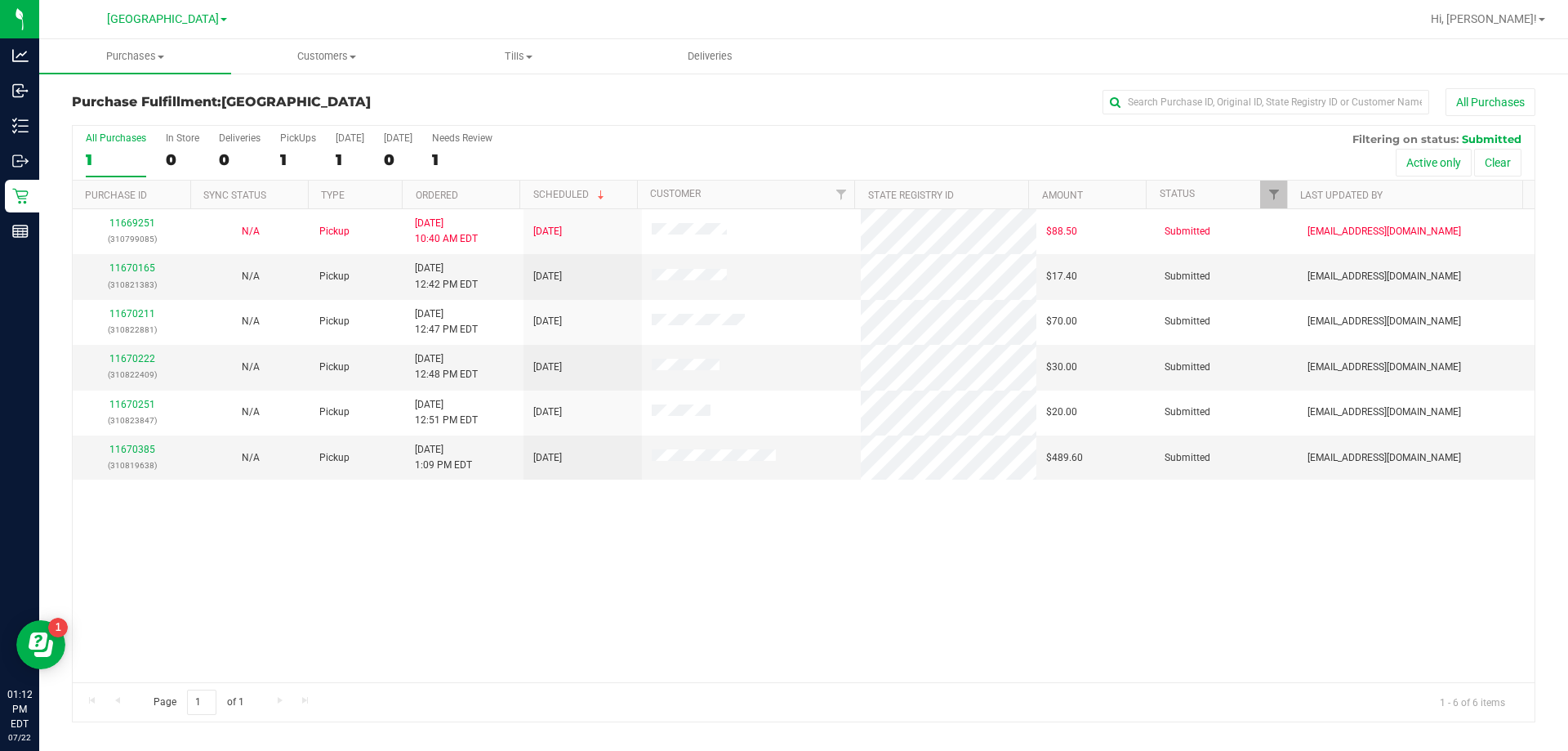 click on "Page 1 of 1 1 - 6 of 6 items" at bounding box center [804, 702] 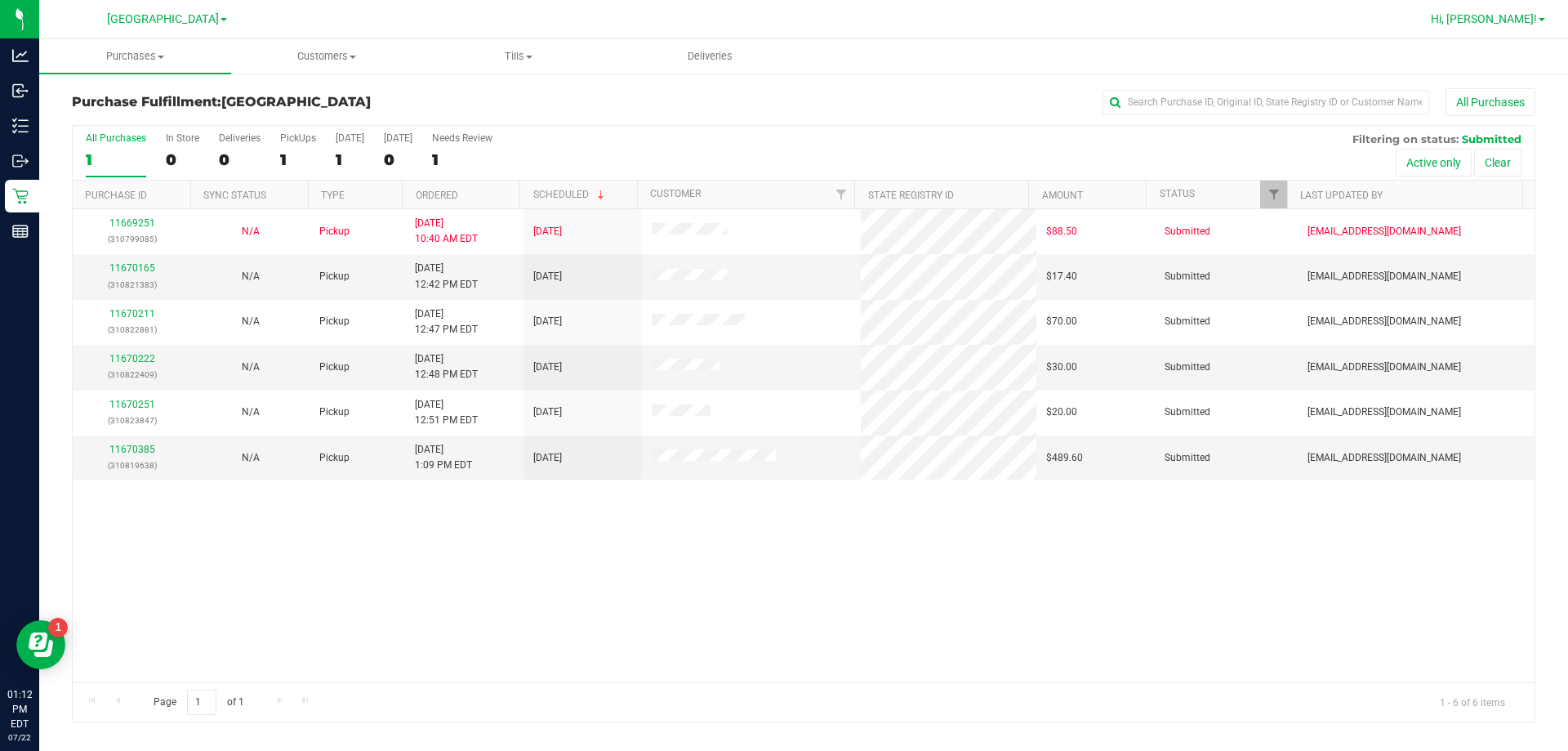 click on "Hi, [PERSON_NAME]!" at bounding box center (1484, 19) 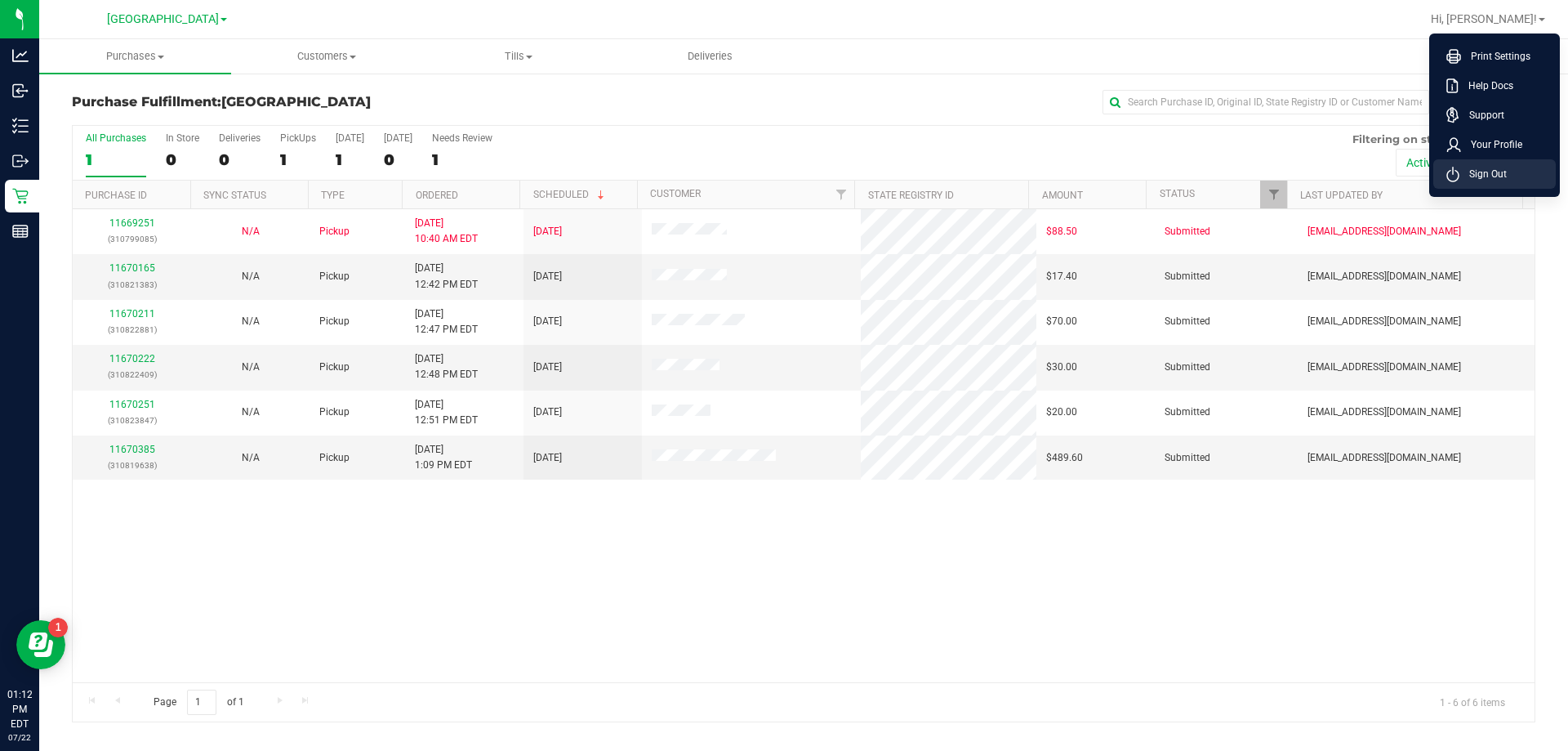 click on "Sign Out" at bounding box center (1483, 174) 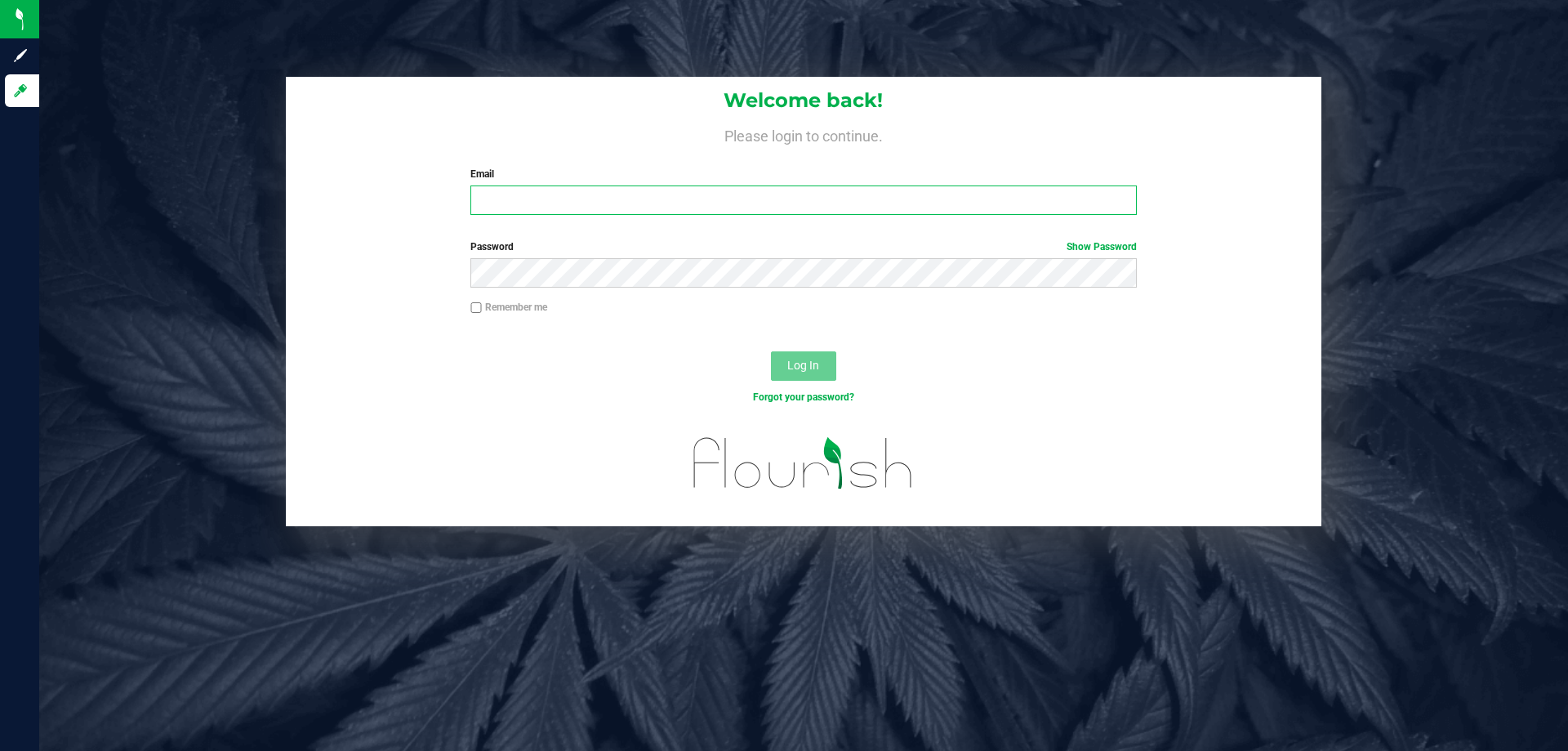 click on "Email" at bounding box center (803, 200) 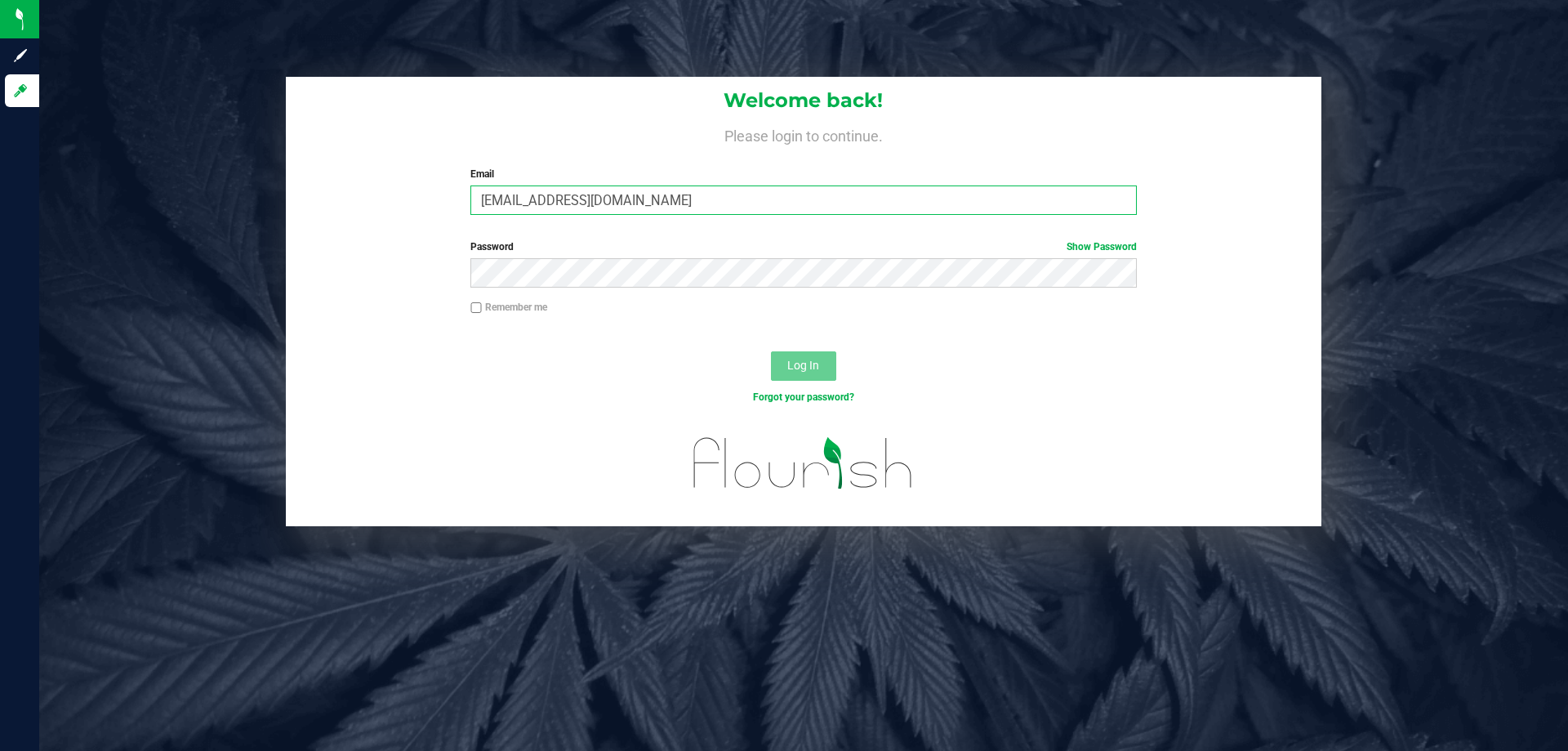 type on "[EMAIL_ADDRESS][DOMAIN_NAME]" 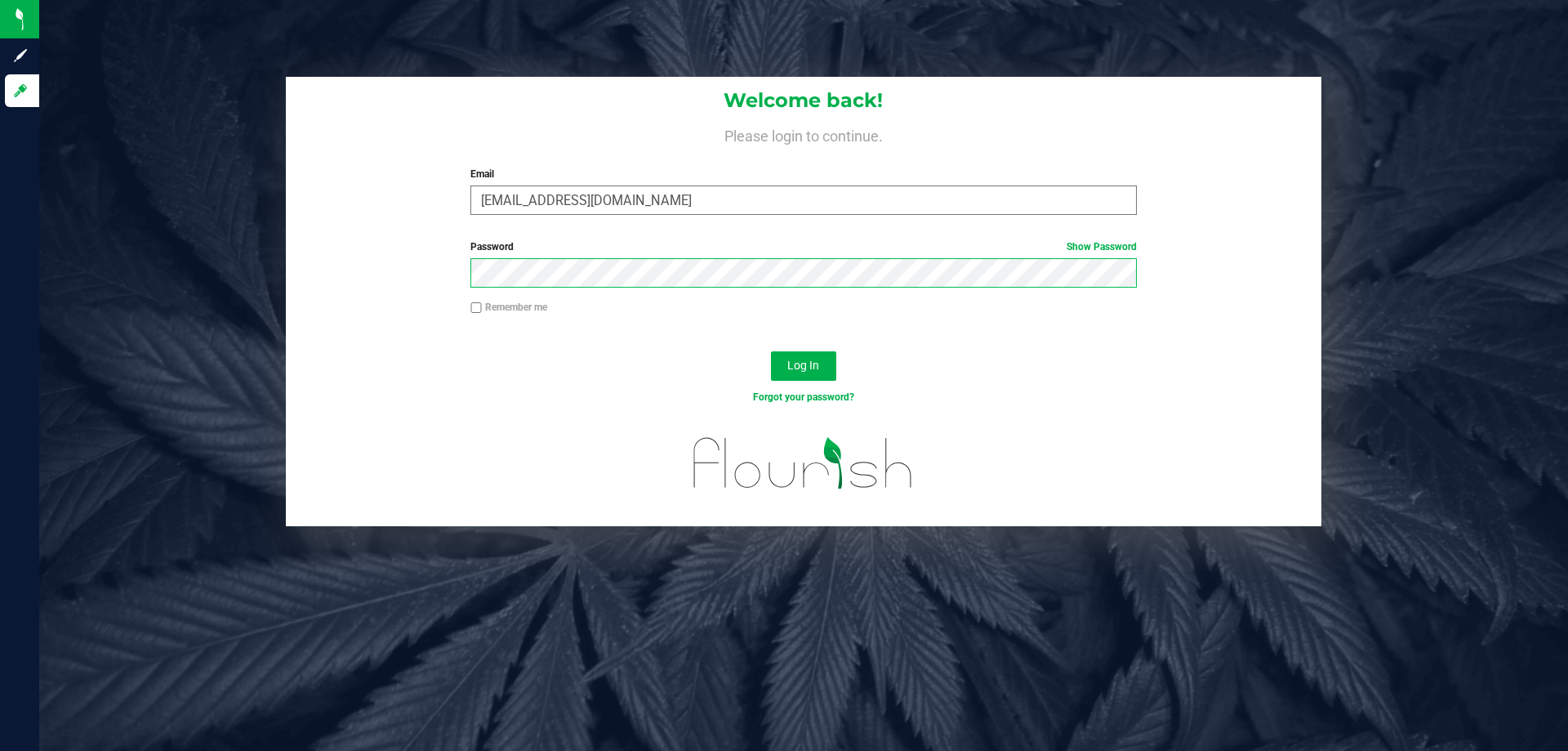 click on "Log In" at bounding box center (804, 366) 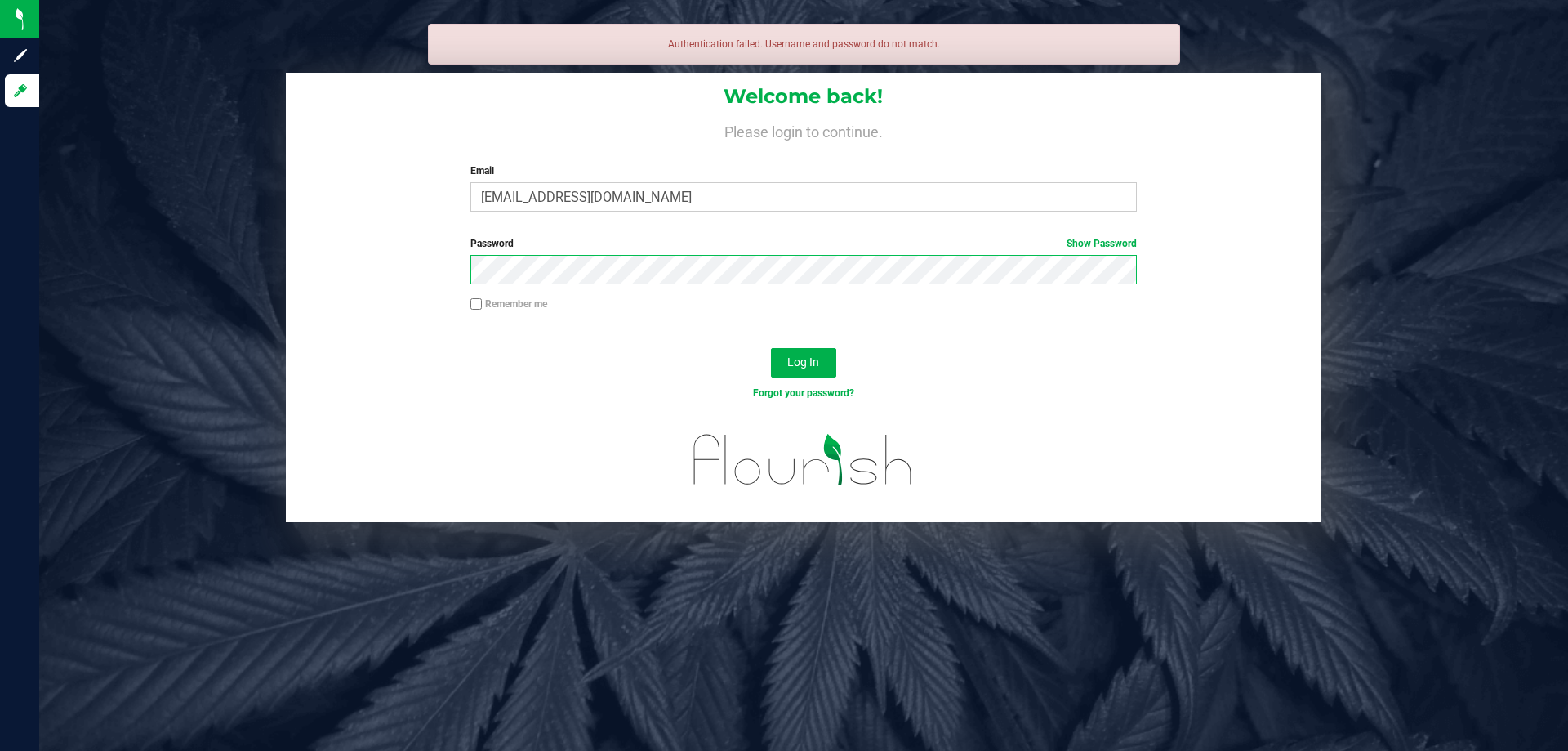 click on "Log In" at bounding box center (804, 363) 